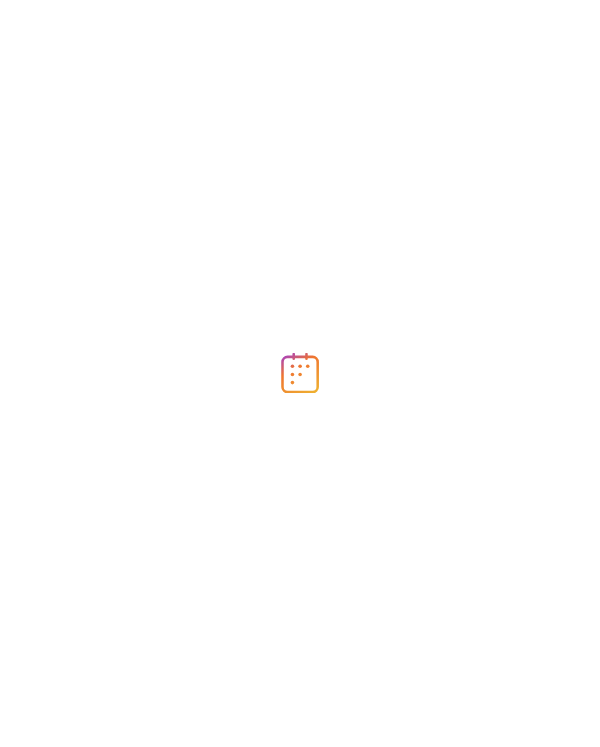 scroll, scrollTop: 0, scrollLeft: 0, axis: both 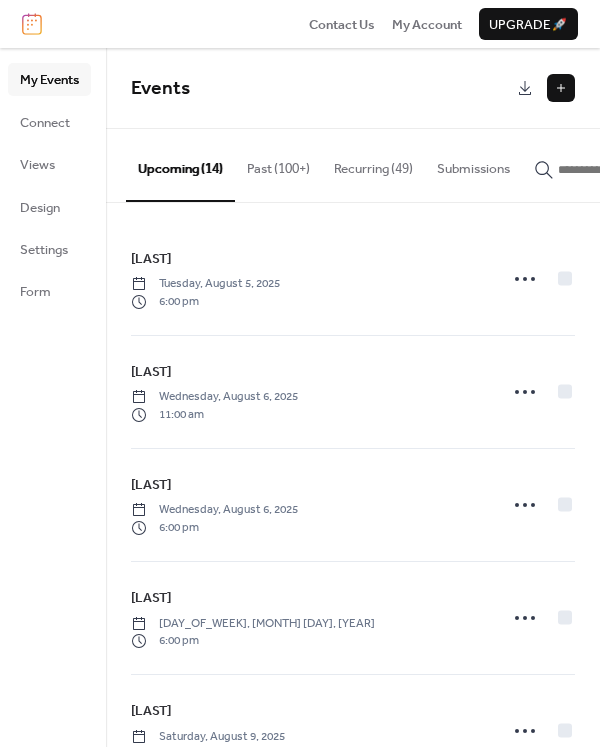 click at bounding box center (561, 88) 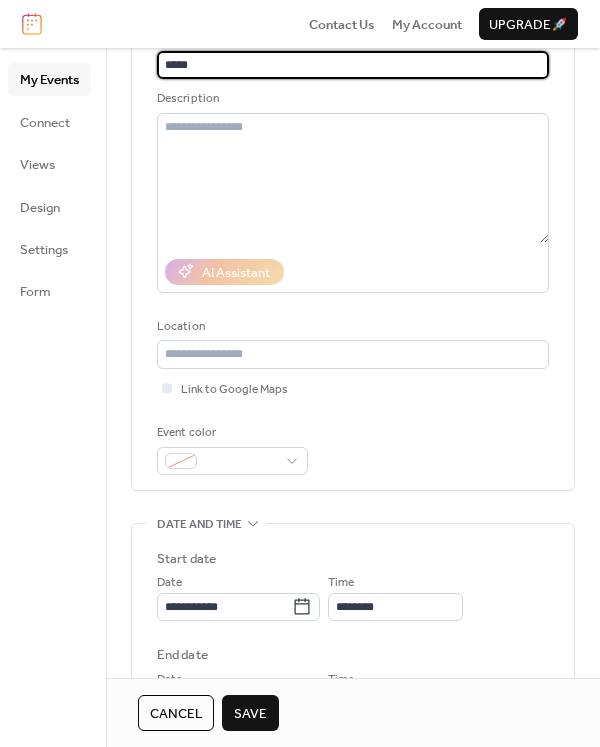 scroll, scrollTop: 400, scrollLeft: 0, axis: vertical 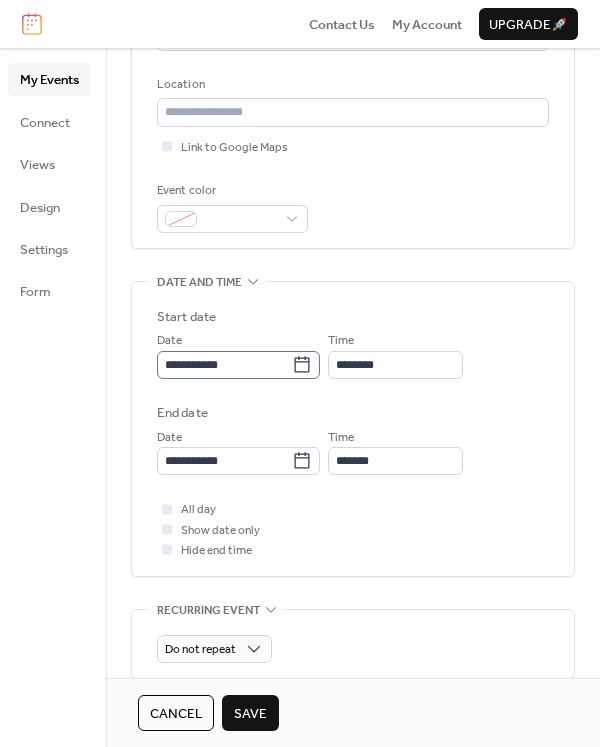 type on "*****" 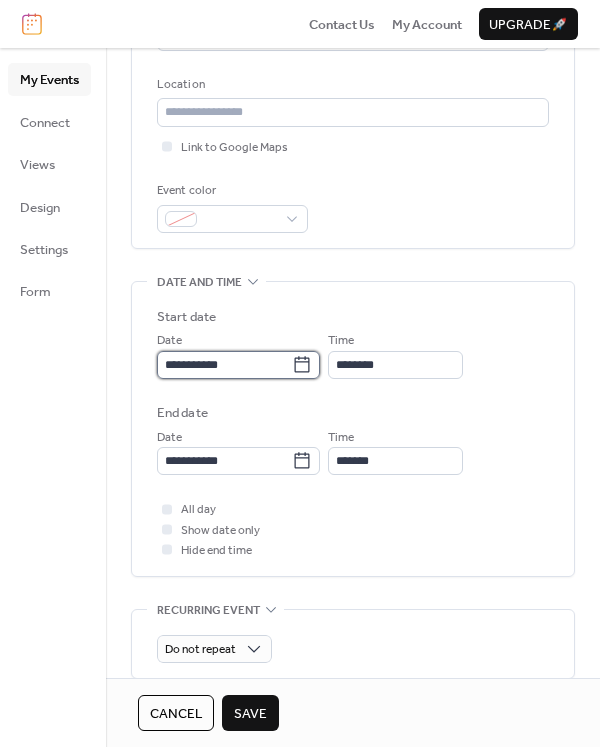 click on "**********" at bounding box center (224, 365) 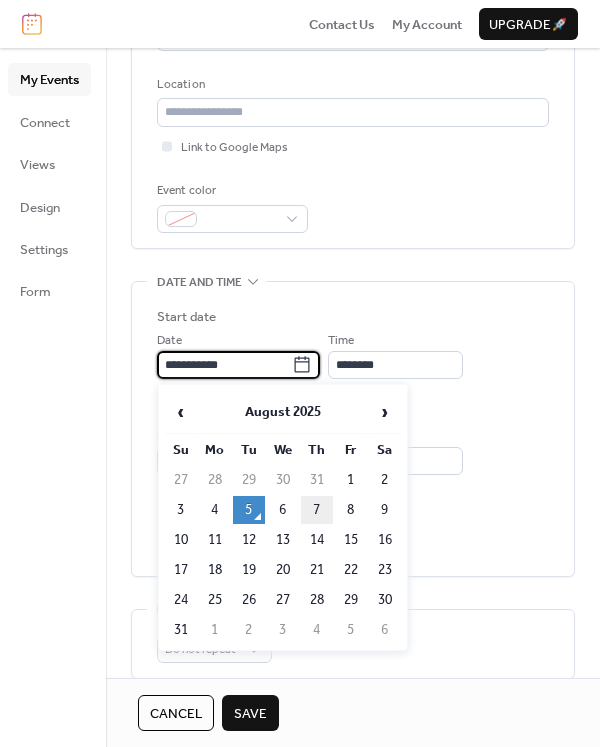 click on "7" at bounding box center [317, 510] 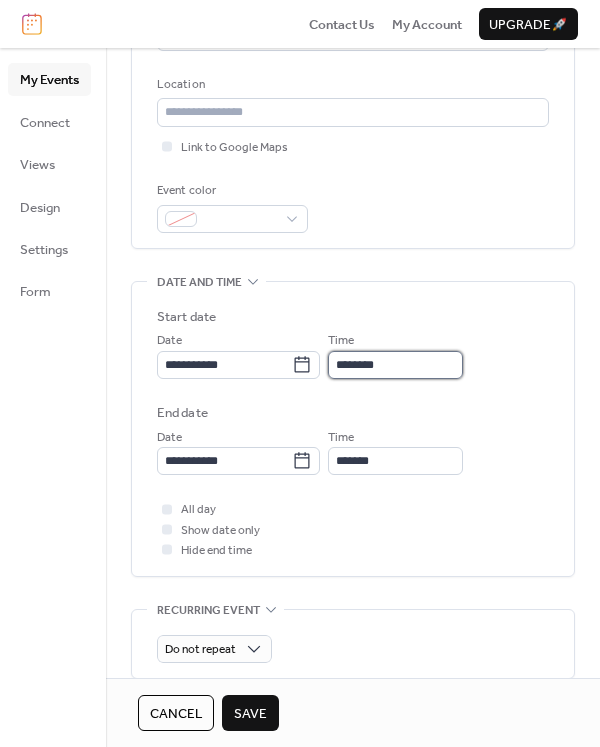 click on "********" at bounding box center [395, 365] 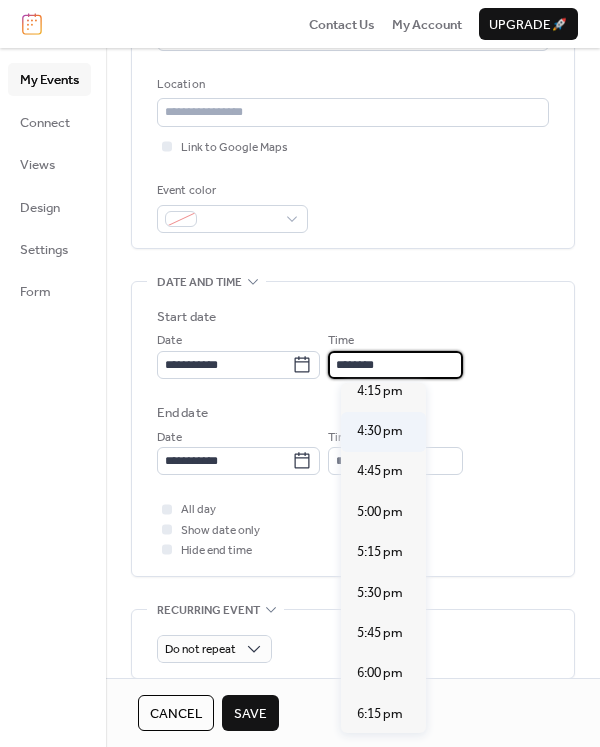 scroll, scrollTop: 2639, scrollLeft: 0, axis: vertical 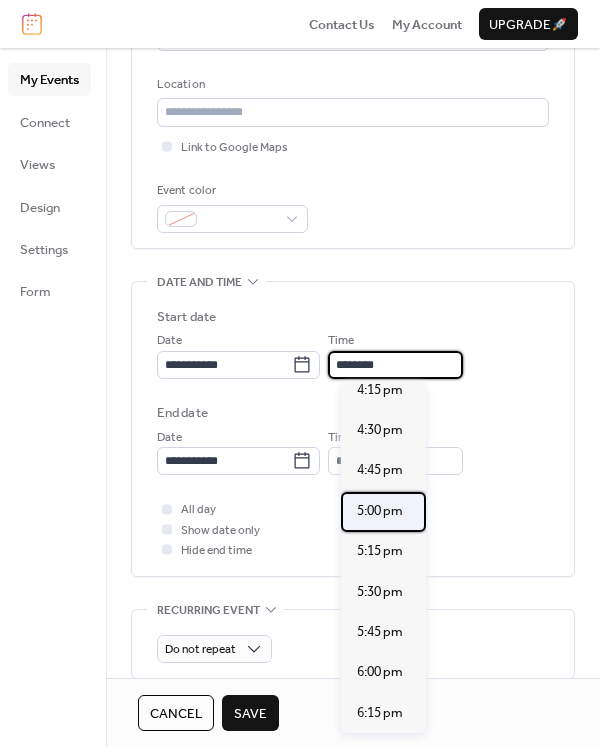 click on "5:00 pm" at bounding box center (380, 511) 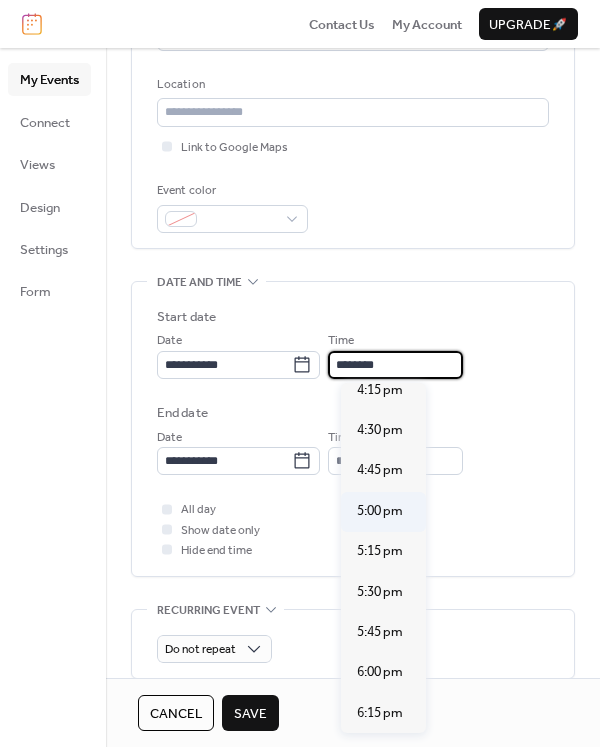 type on "*******" 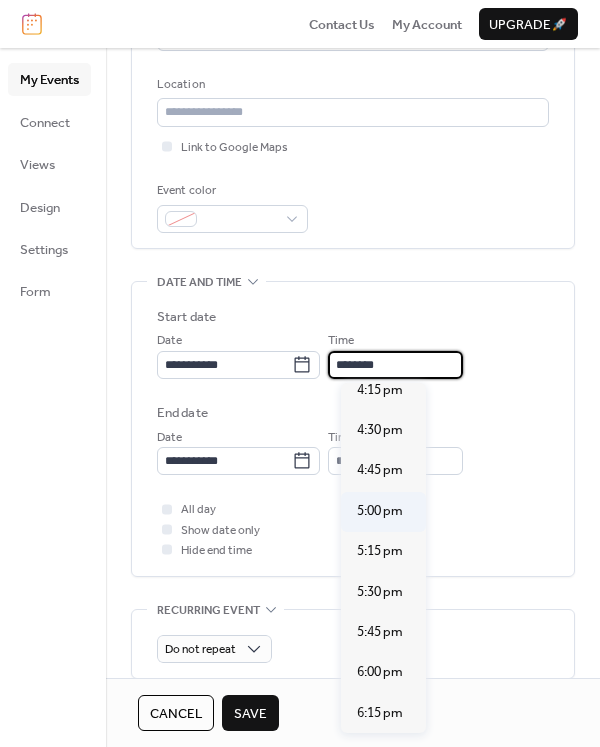 type on "*******" 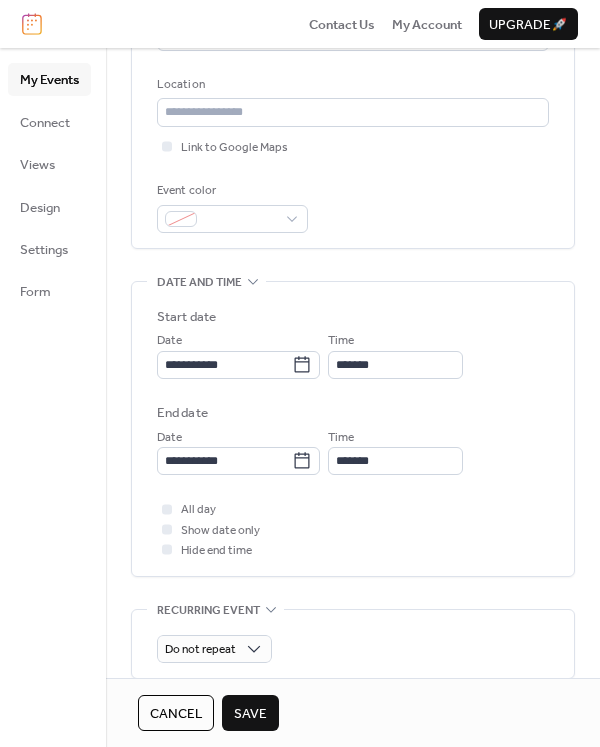 click on "Save" at bounding box center [250, 714] 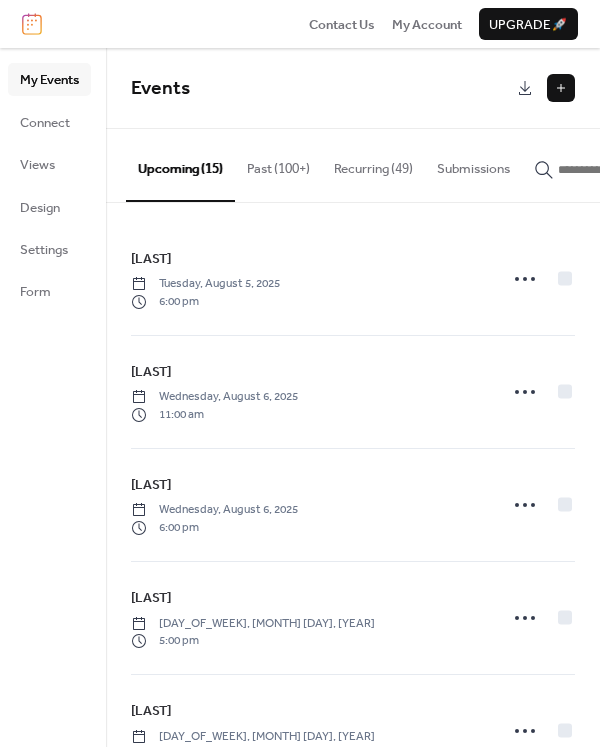 click at bounding box center [561, 88] 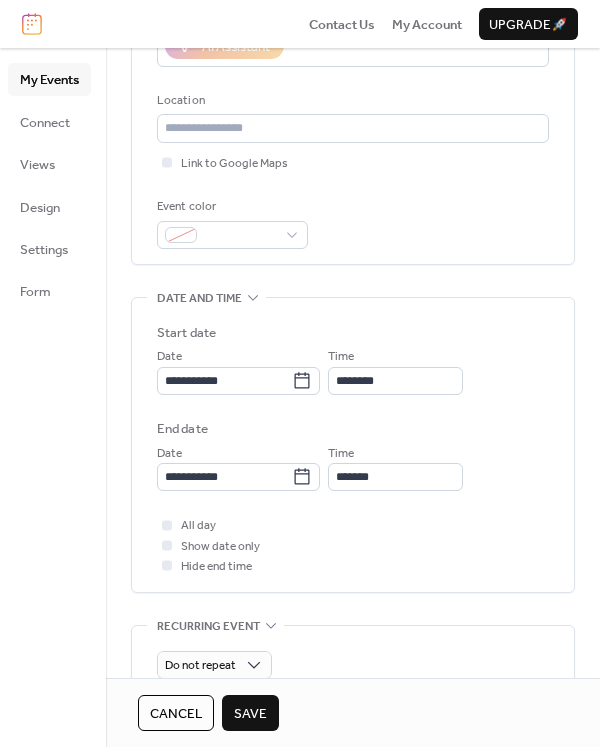 scroll, scrollTop: 400, scrollLeft: 0, axis: vertical 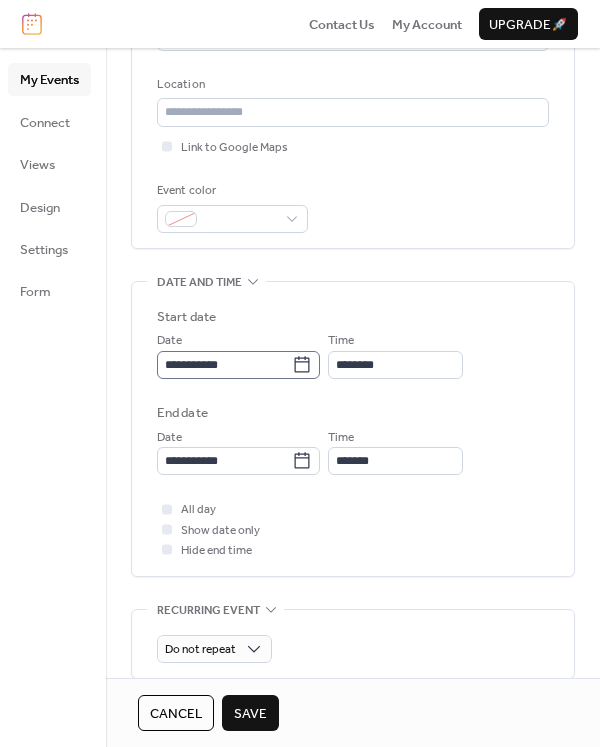 type on "******" 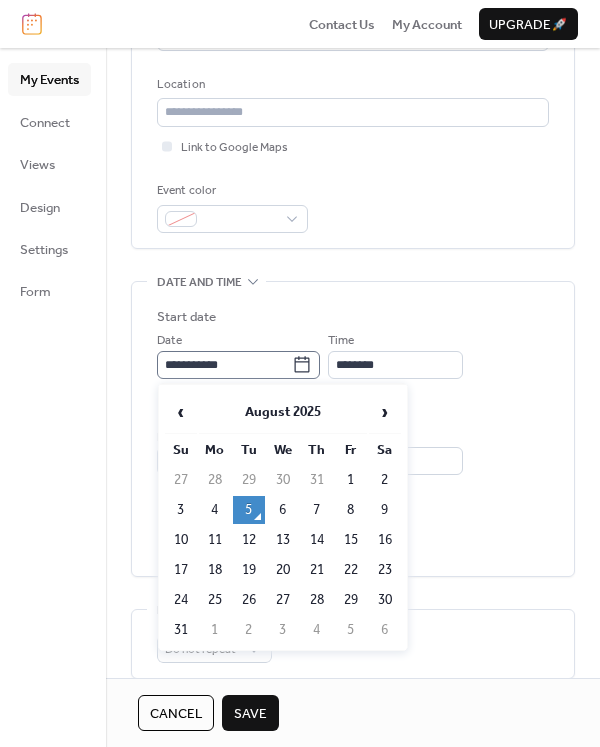 click 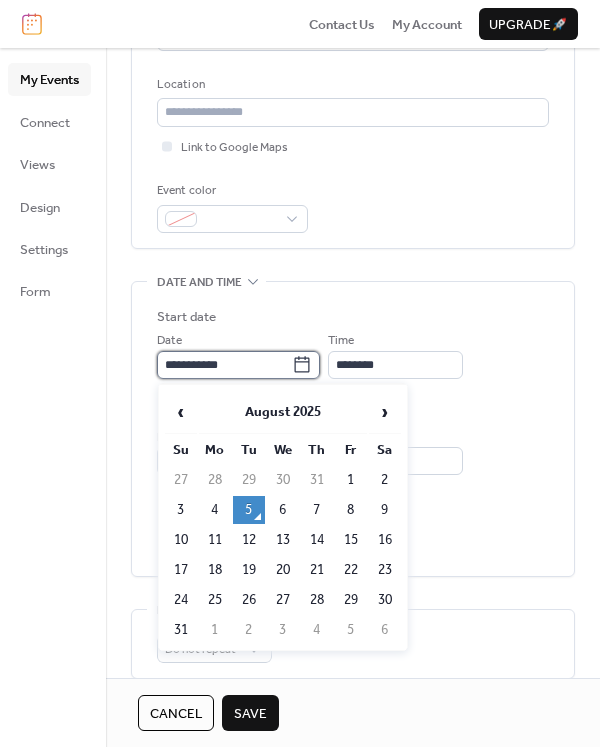 click on "**********" at bounding box center [224, 365] 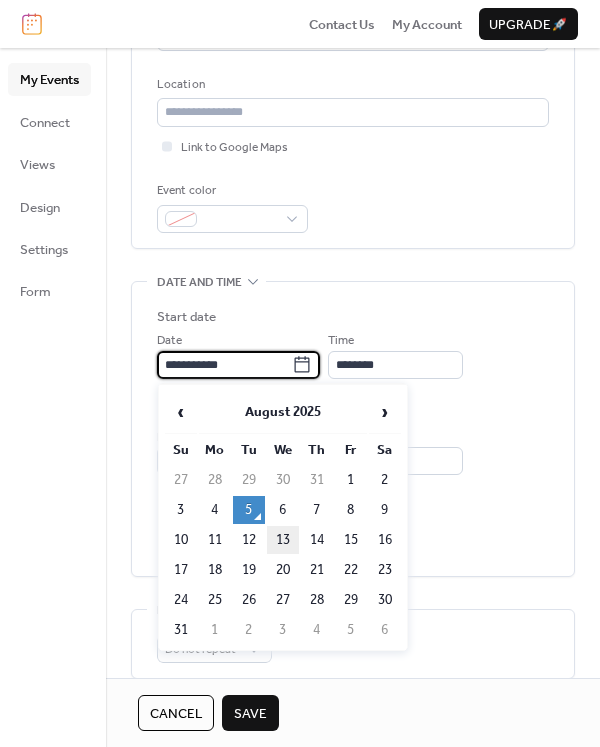 click on "13" at bounding box center [283, 540] 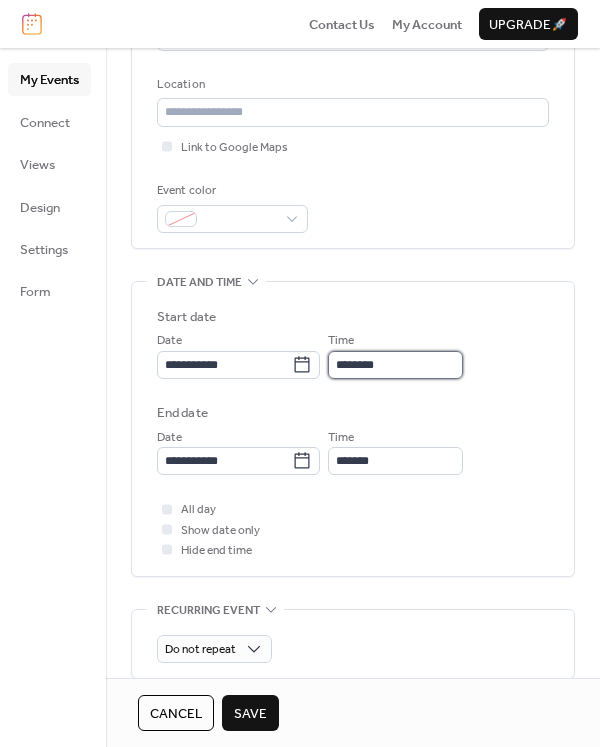 click on "********" at bounding box center [395, 365] 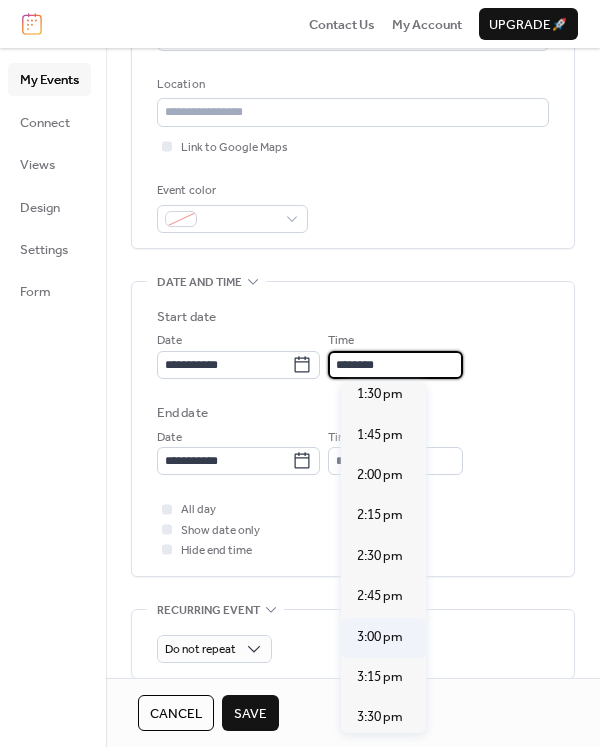 scroll, scrollTop: 2239, scrollLeft: 0, axis: vertical 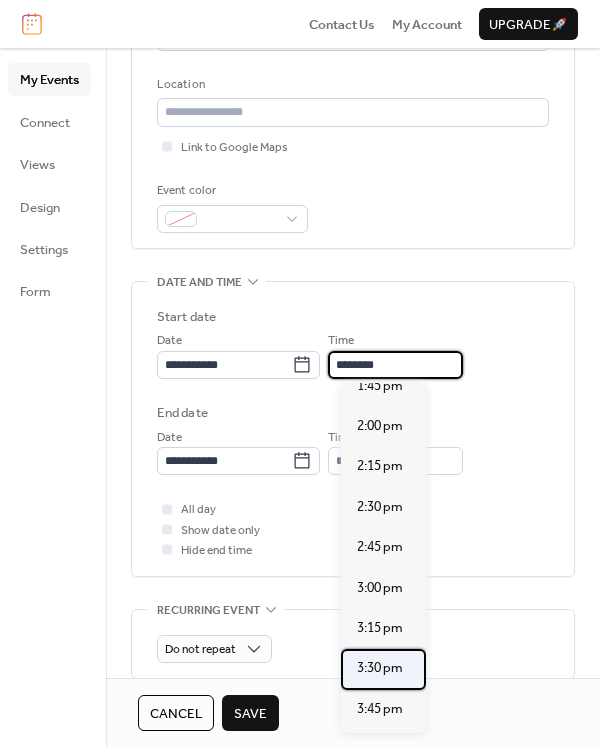 click on "3:30 pm" at bounding box center [380, 668] 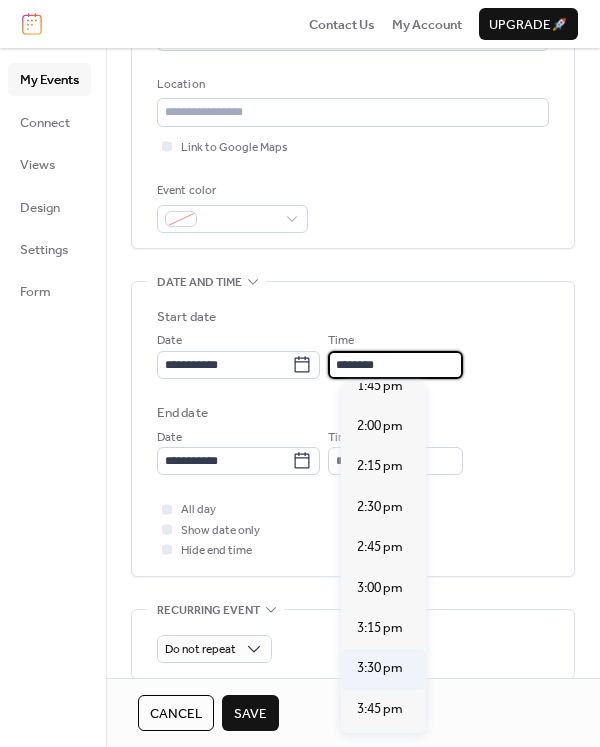 type on "*******" 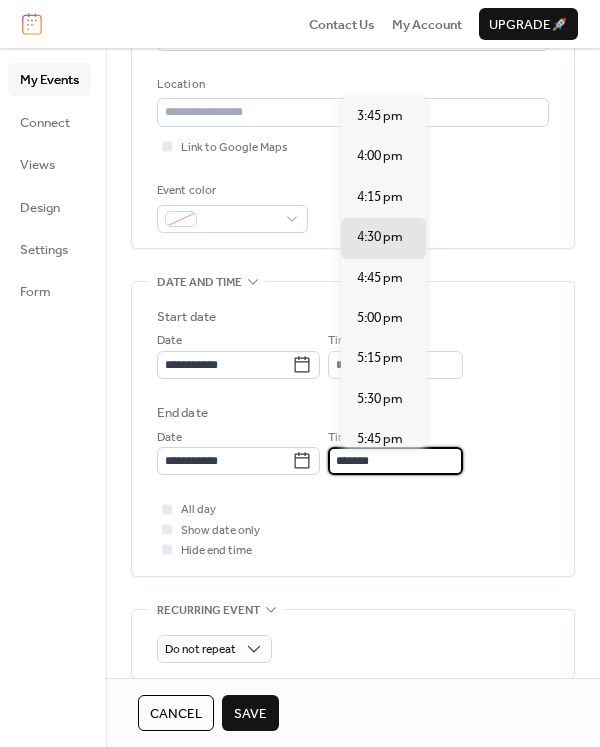 click on "*******" at bounding box center (395, 461) 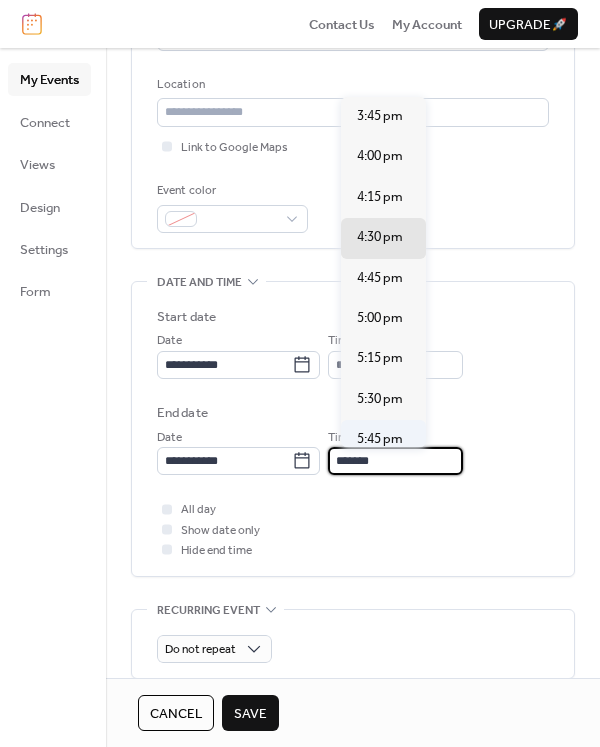 scroll, scrollTop: 1, scrollLeft: 0, axis: vertical 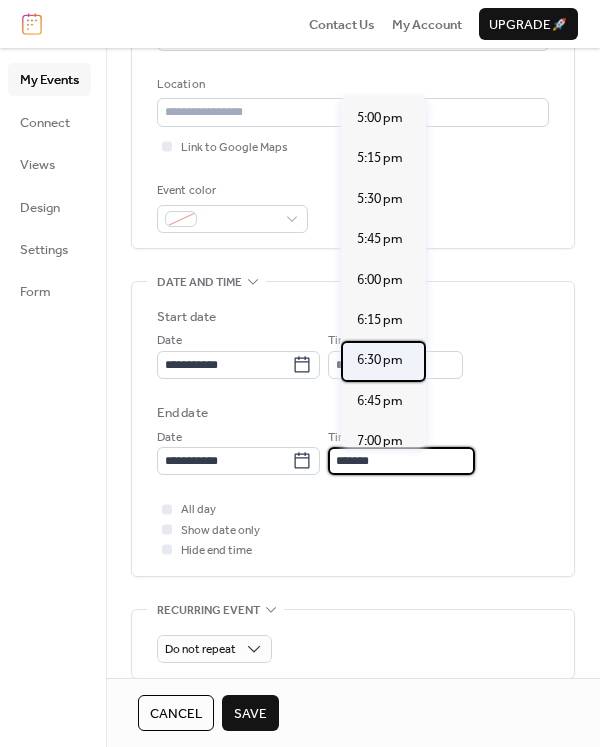 click on "6:30 pm" at bounding box center [380, 360] 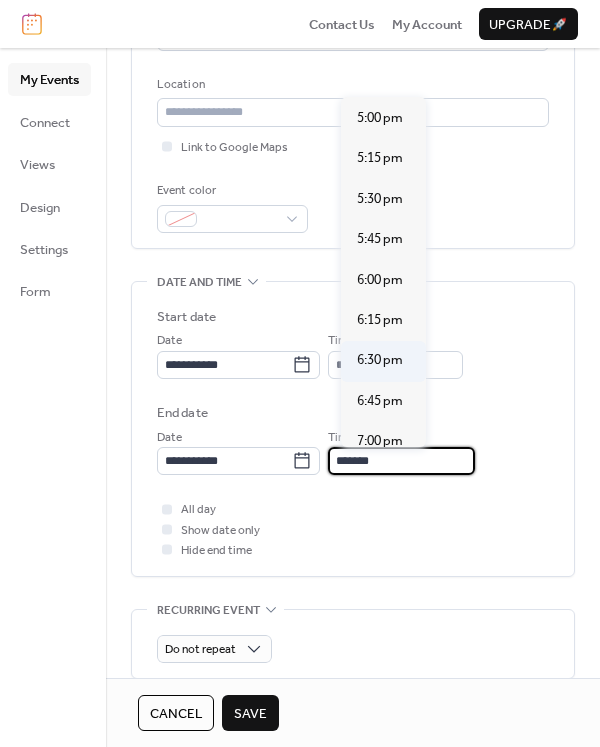 type on "*******" 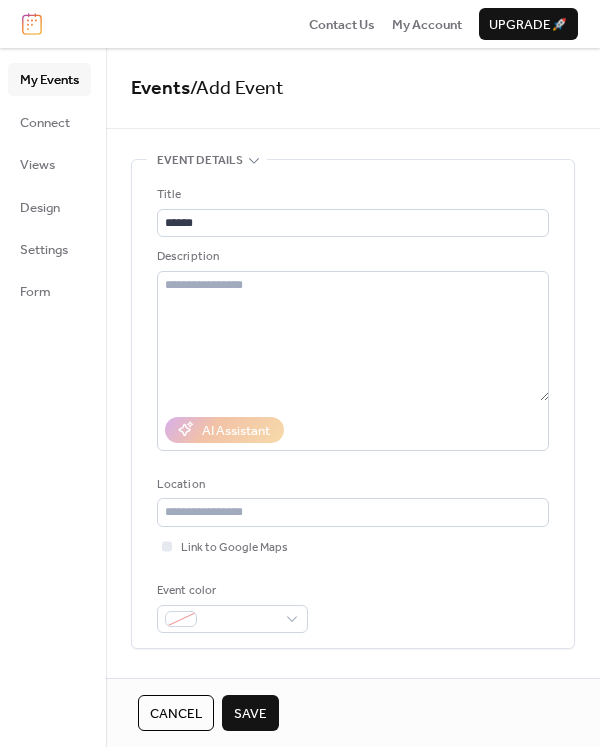scroll, scrollTop: 300, scrollLeft: 0, axis: vertical 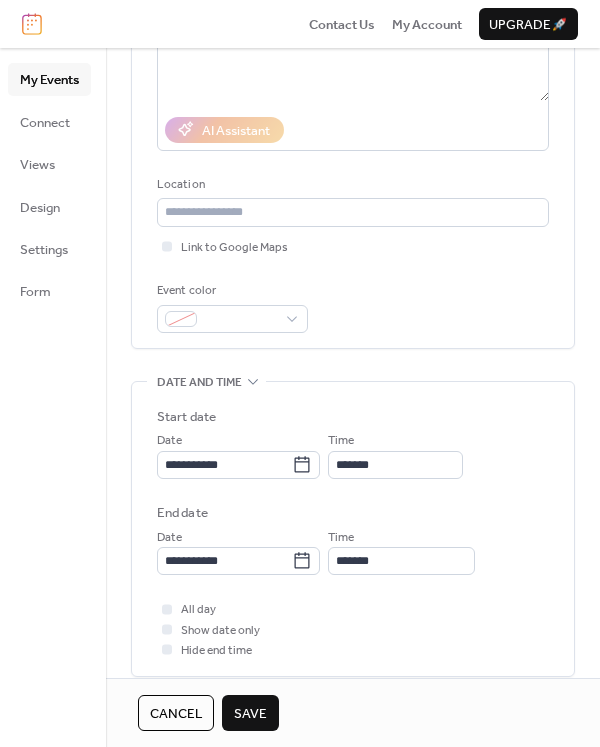 click on "Save" at bounding box center [250, 714] 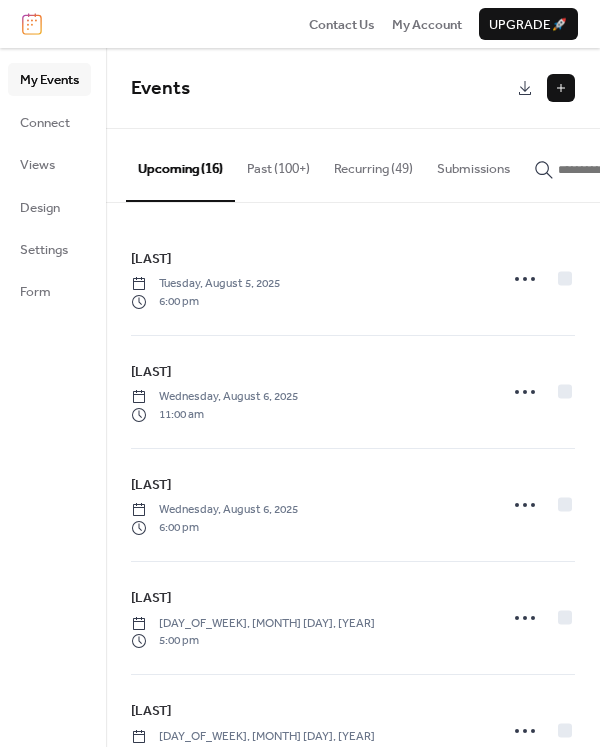 click at bounding box center (561, 88) 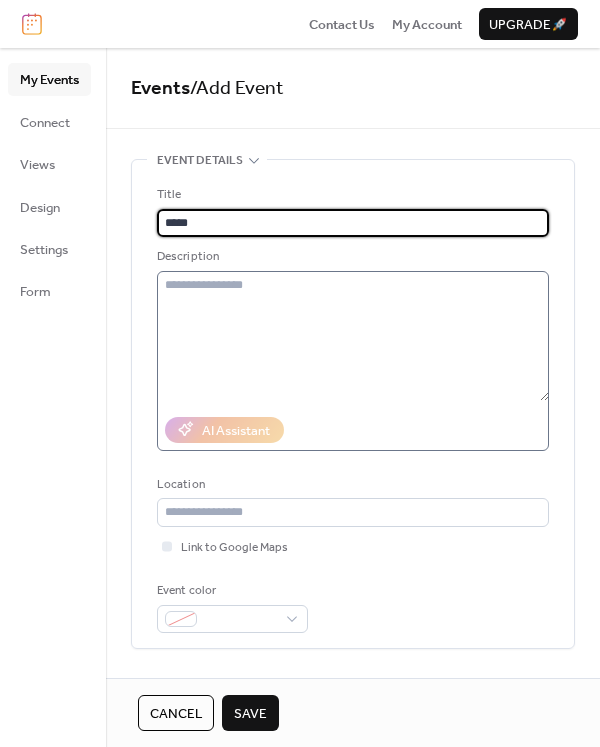 scroll, scrollTop: 1, scrollLeft: 0, axis: vertical 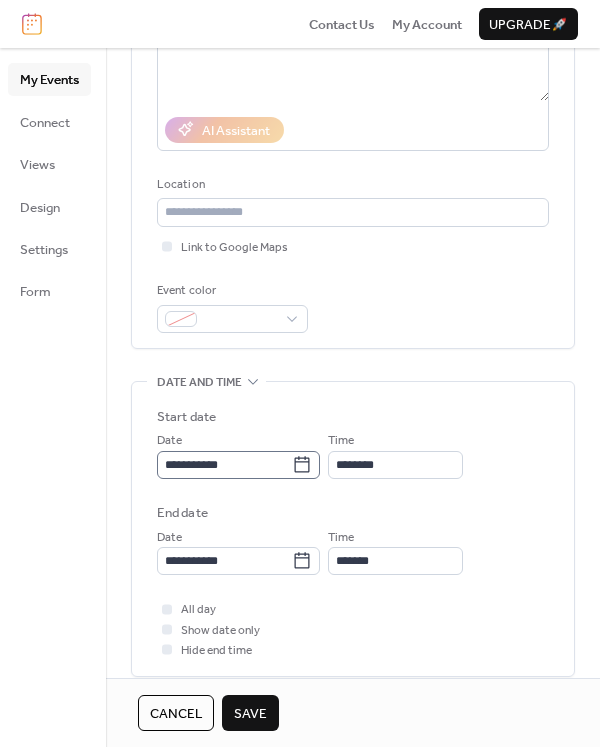 type on "*****" 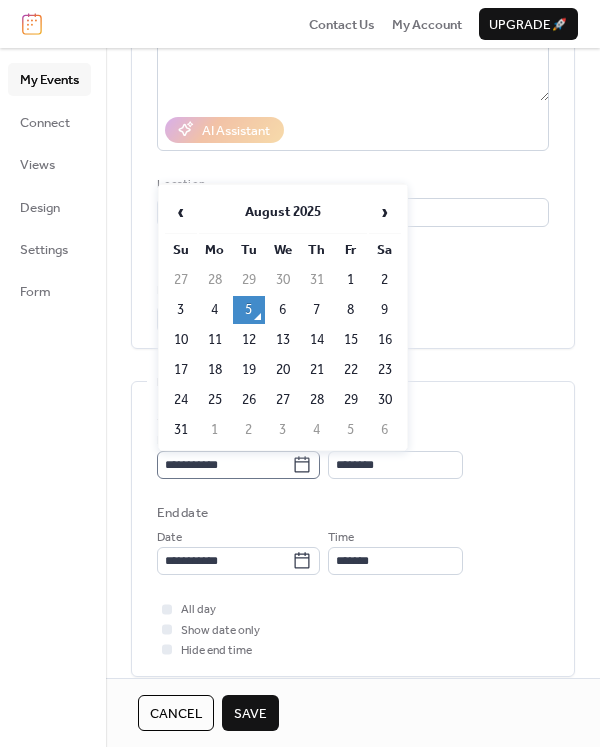 click 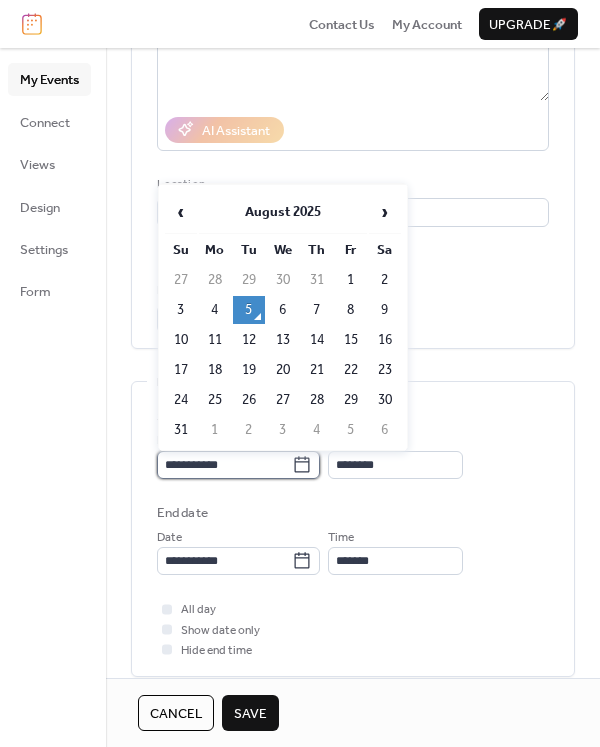 click on "**********" at bounding box center [224, 465] 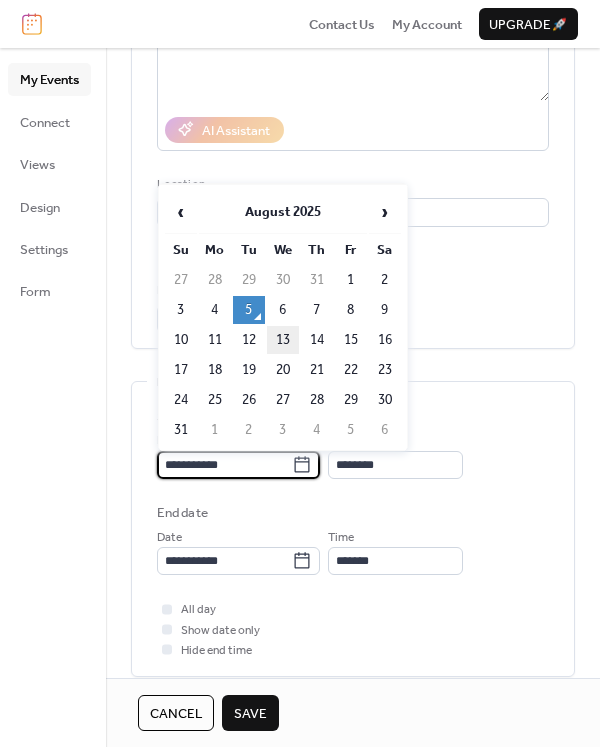 click on "13" at bounding box center [283, 340] 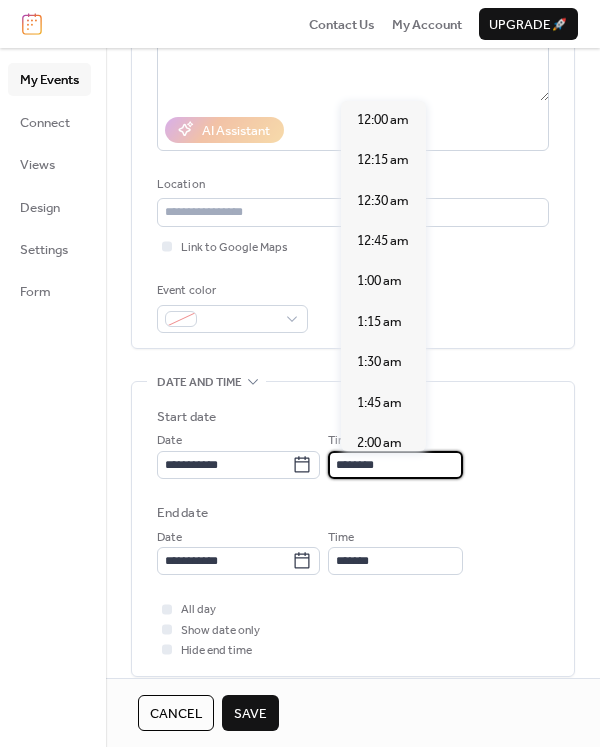 scroll, scrollTop: 1, scrollLeft: 0, axis: vertical 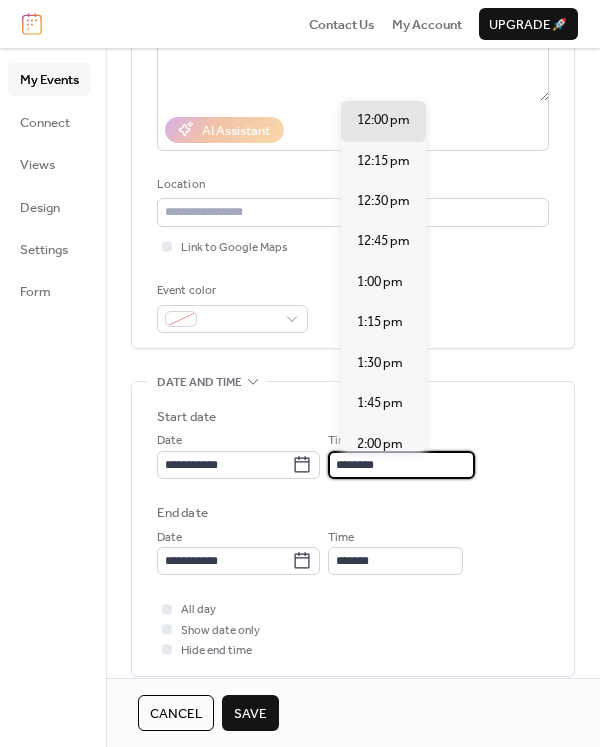 drag, startPoint x: 392, startPoint y: 469, endPoint x: 328, endPoint y: 486, distance: 66.21933 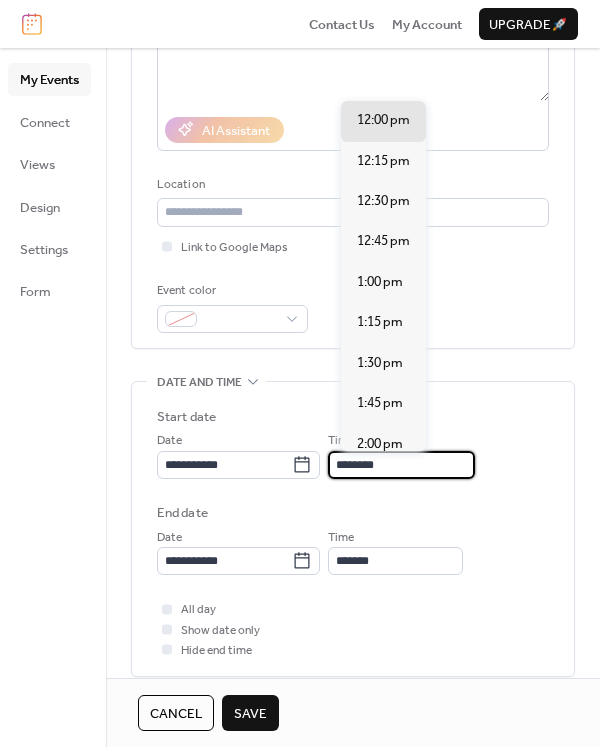 click on "**********" at bounding box center [353, 491] 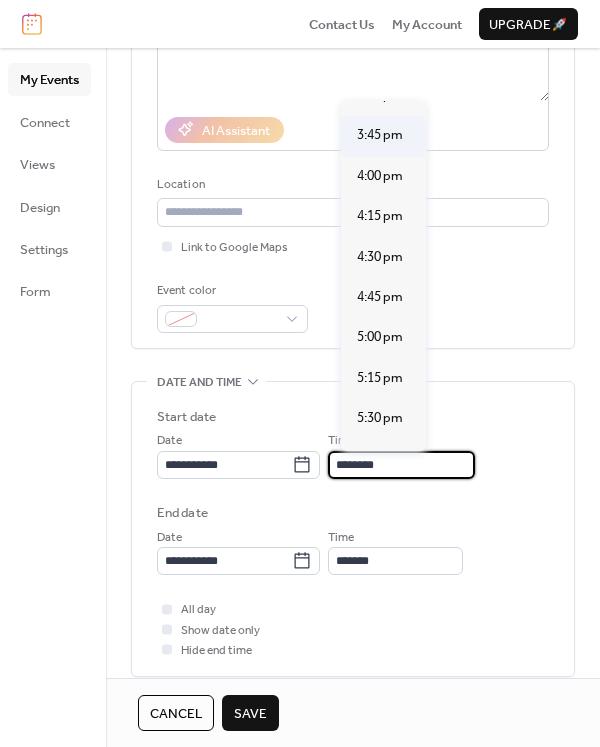 scroll, scrollTop: 2739, scrollLeft: 0, axis: vertical 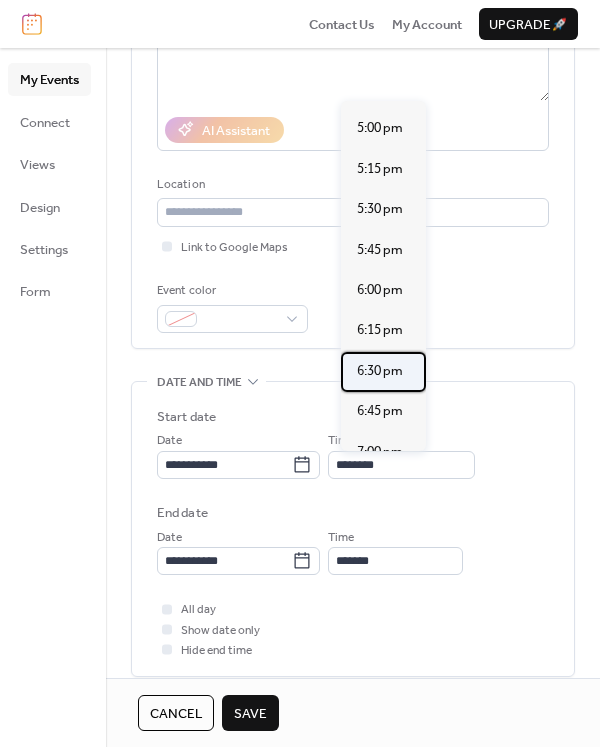 click on "6:30 pm" at bounding box center (383, 372) 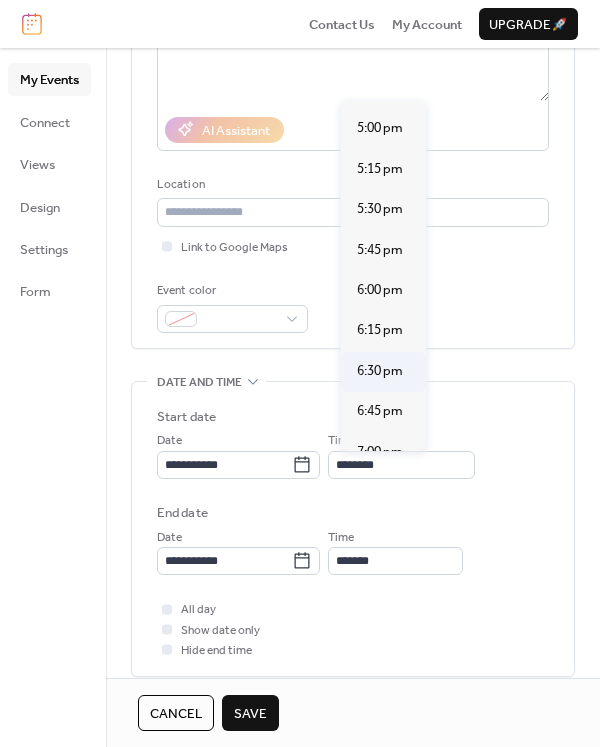 type on "*******" 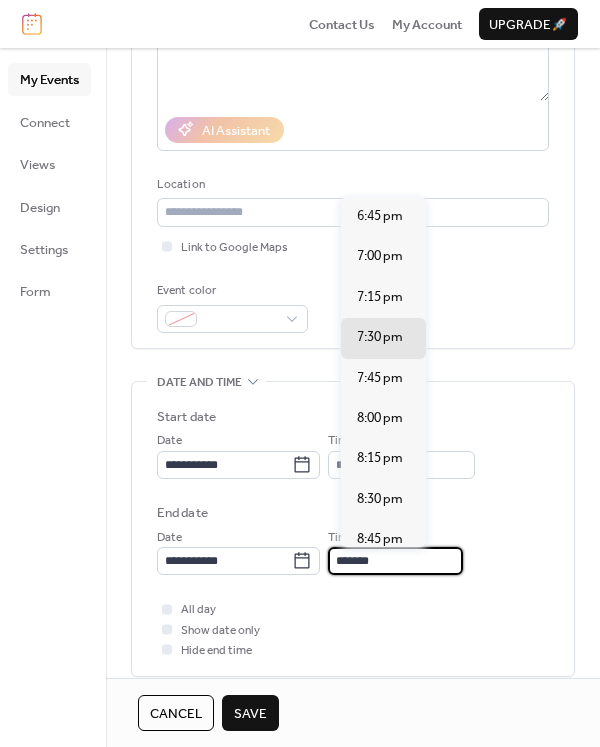 scroll, scrollTop: 1, scrollLeft: 0, axis: vertical 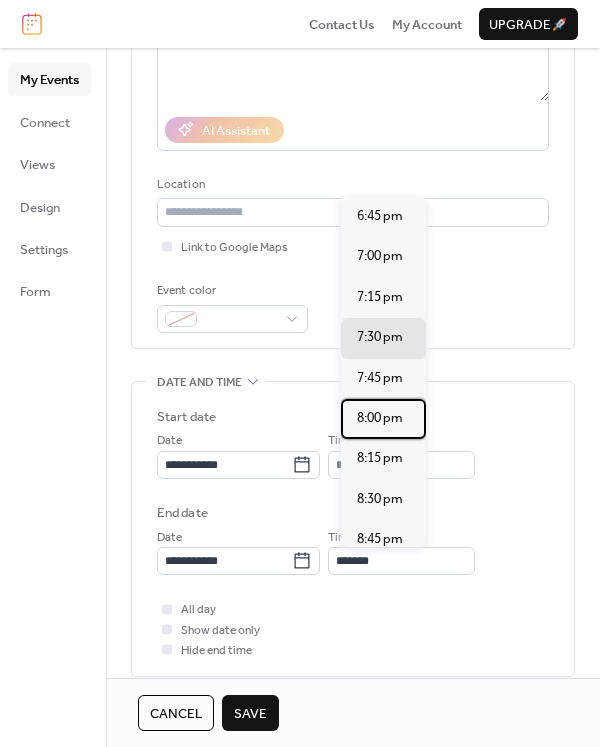 drag, startPoint x: 387, startPoint y: 413, endPoint x: 295, endPoint y: 584, distance: 194.17775 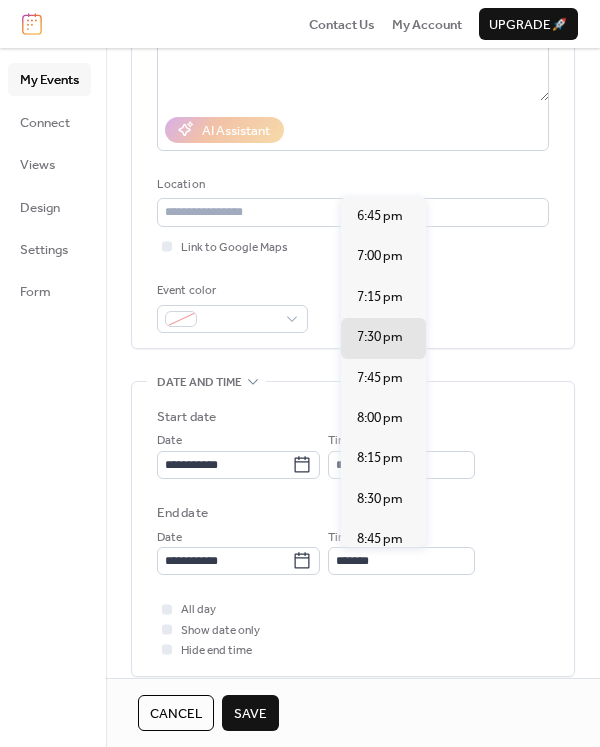 type on "*******" 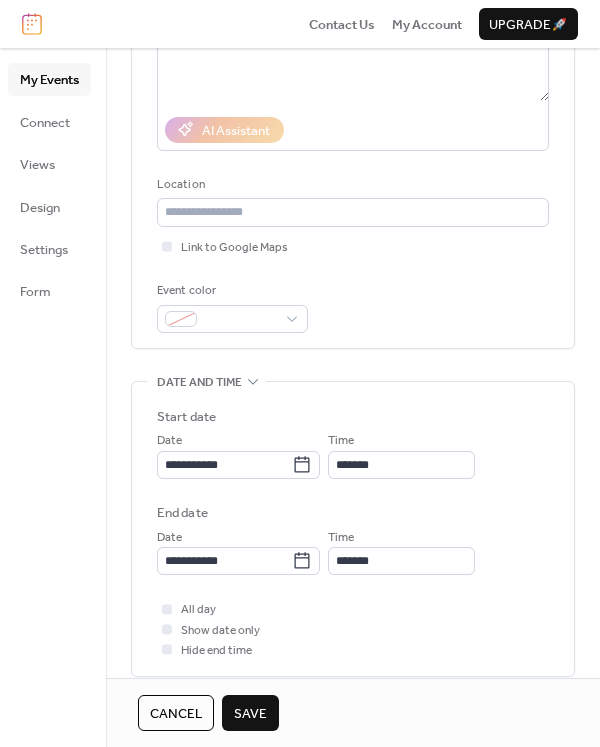 click on "Save" at bounding box center (250, 714) 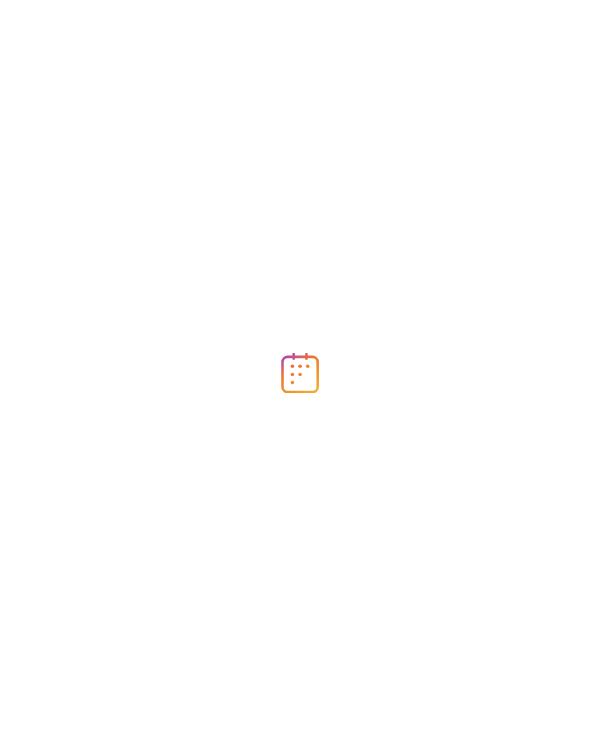 scroll, scrollTop: 0, scrollLeft: 0, axis: both 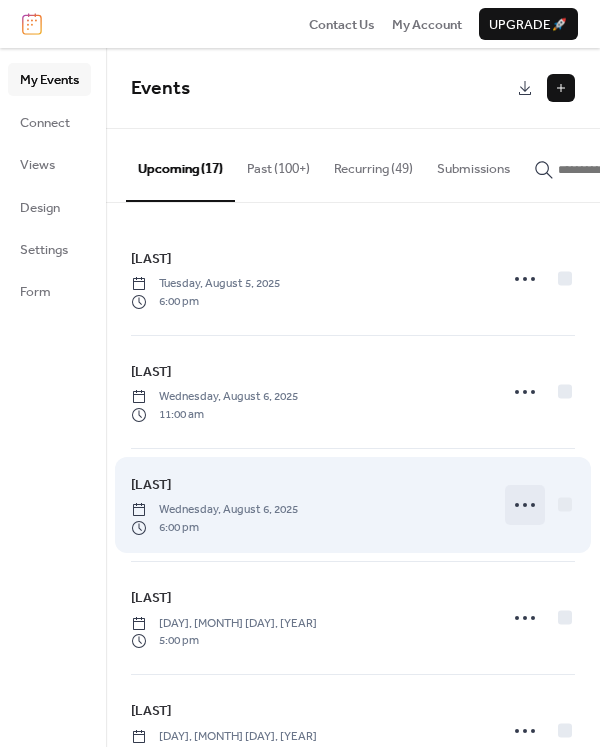 click 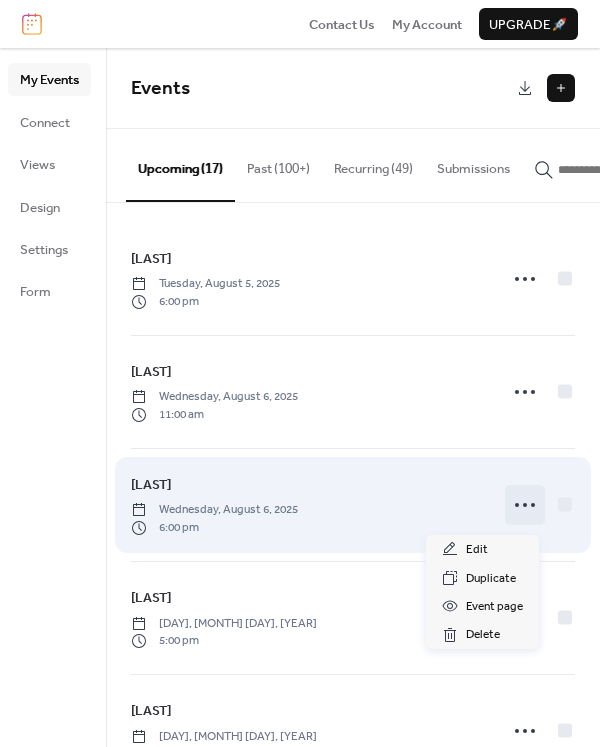 click on "[LAST] [DAY], [MONTH] [DAY], [YEAR] [TIME]" at bounding box center (308, 505) 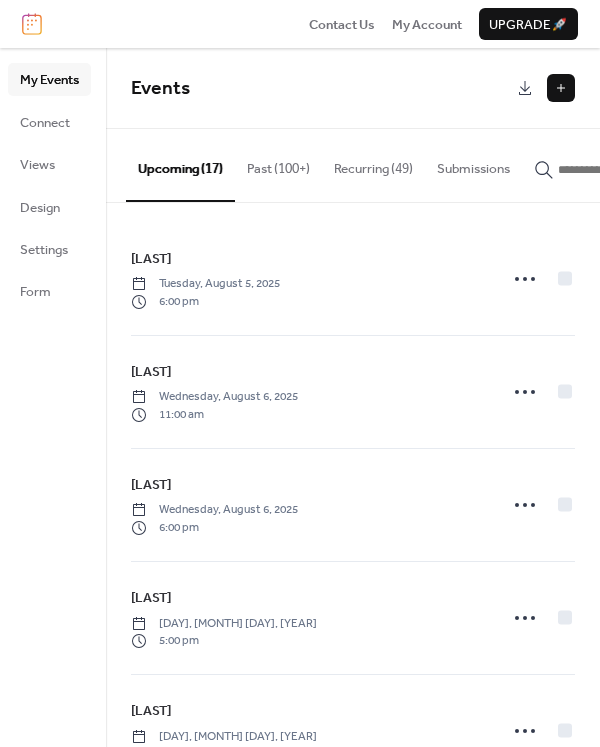 click at bounding box center [561, 88] 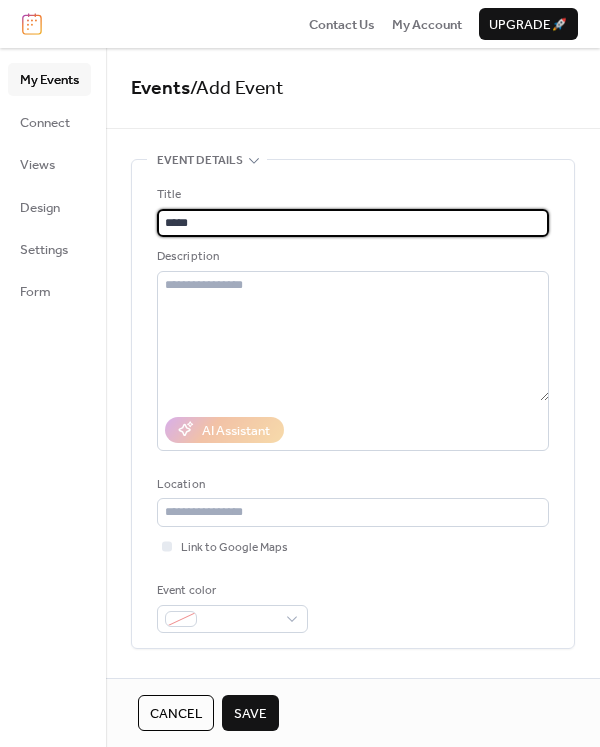 scroll, scrollTop: 1, scrollLeft: 0, axis: vertical 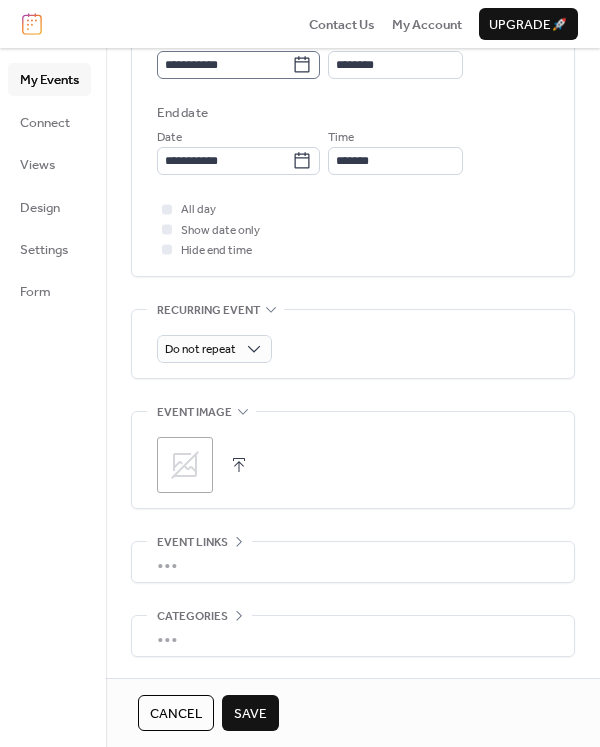 type on "*****" 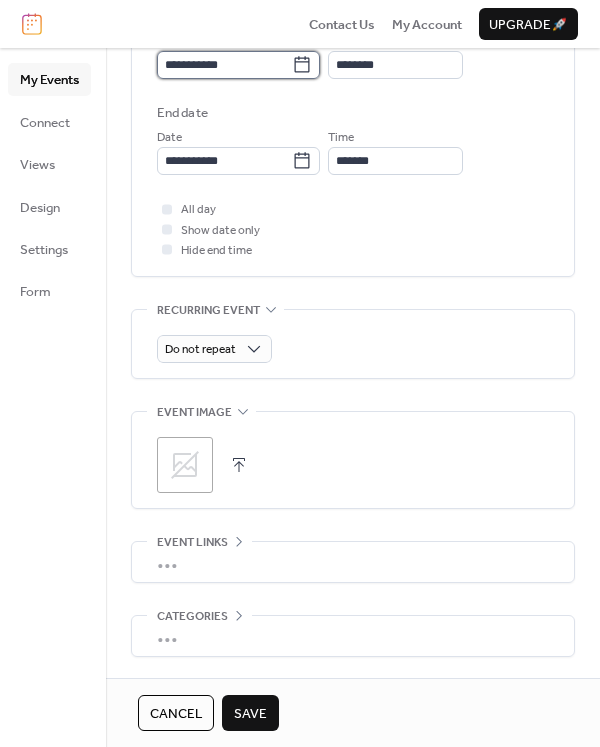click on "**********" at bounding box center (224, 65) 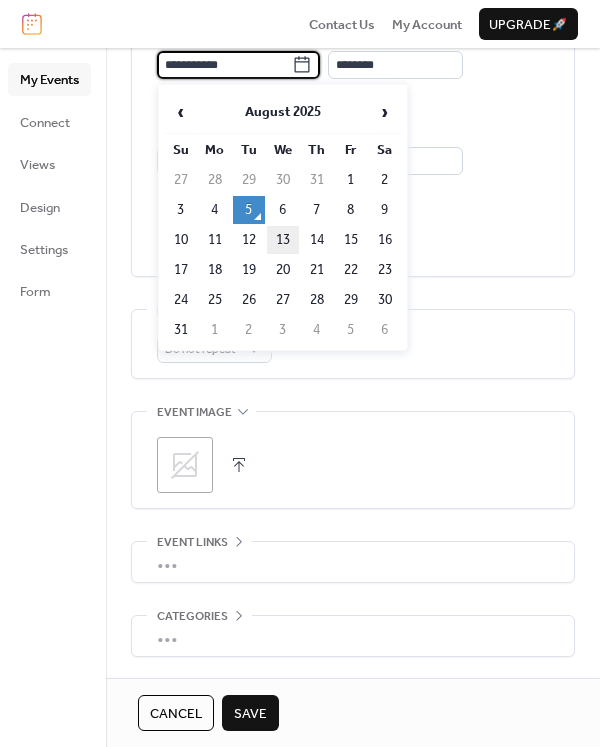 click on "13" at bounding box center (283, 240) 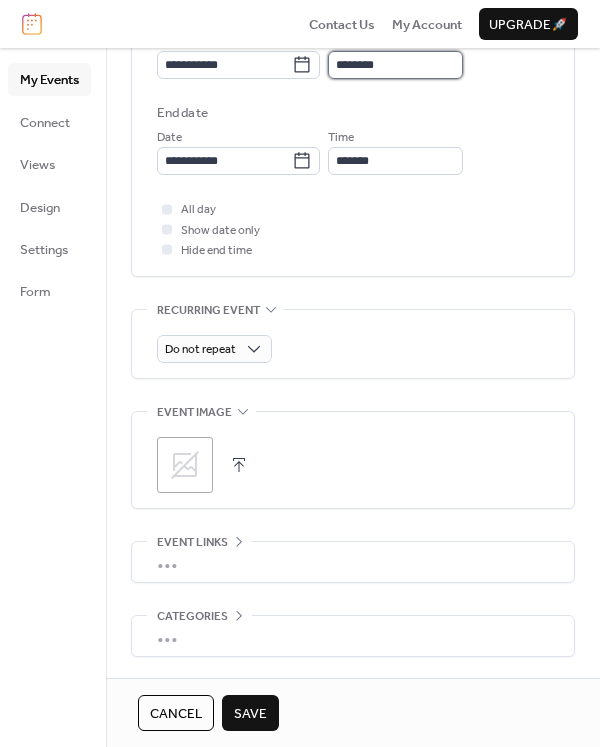 click on "********" at bounding box center (395, 65) 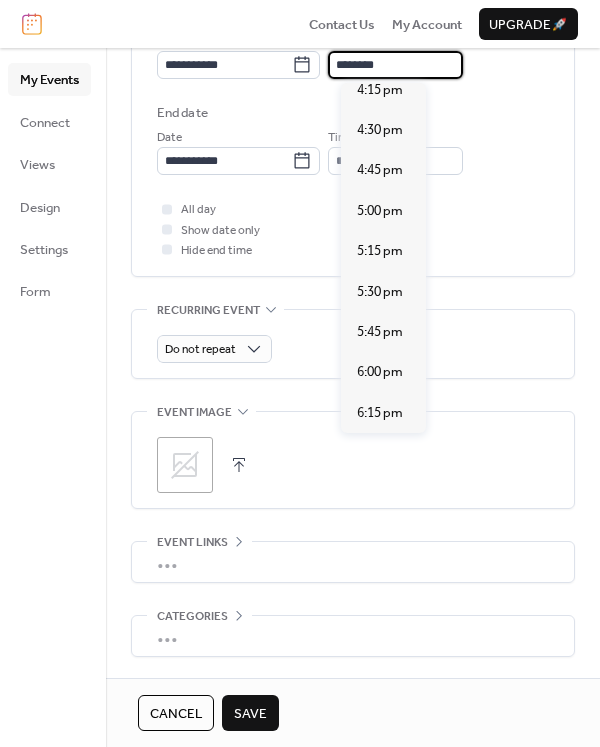 scroll, scrollTop: 2839, scrollLeft: 0, axis: vertical 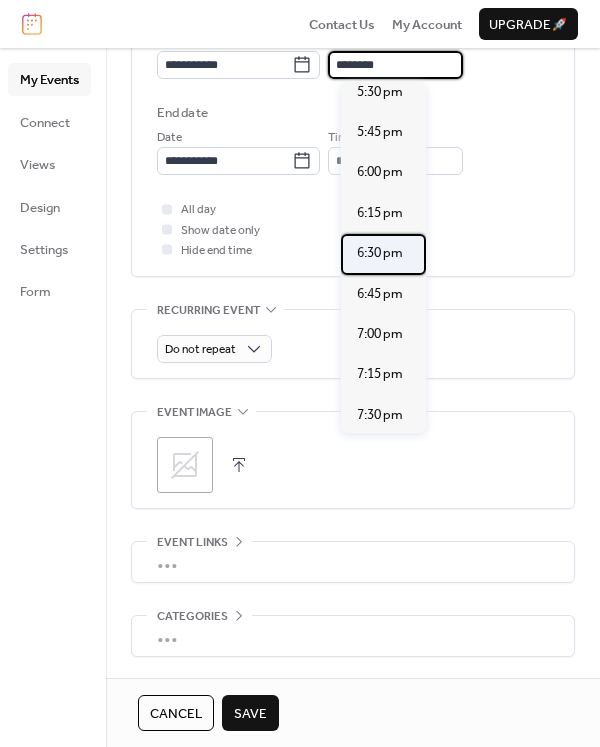 click on "6:30 pm" at bounding box center (380, 253) 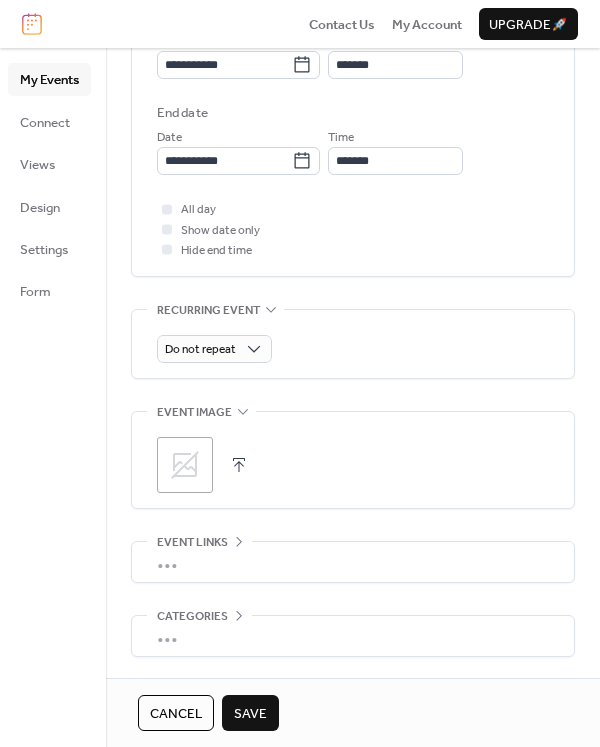 type on "*******" 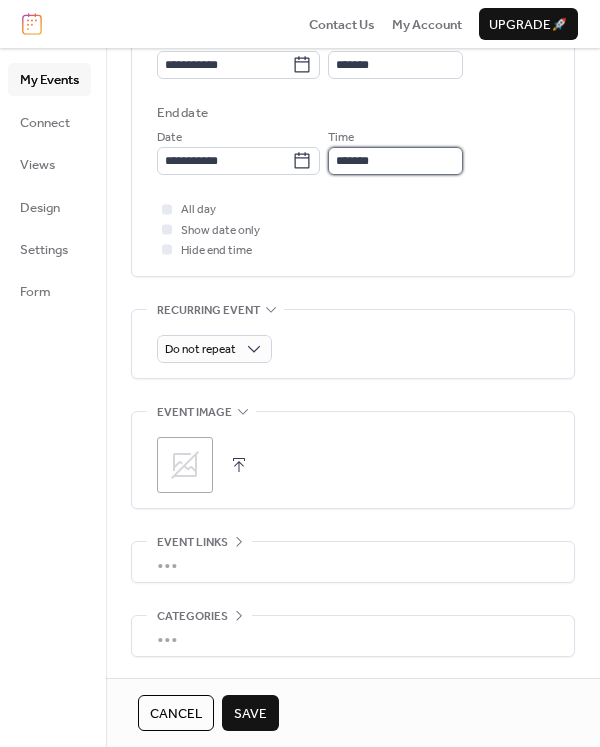 click on "*******" at bounding box center [395, 161] 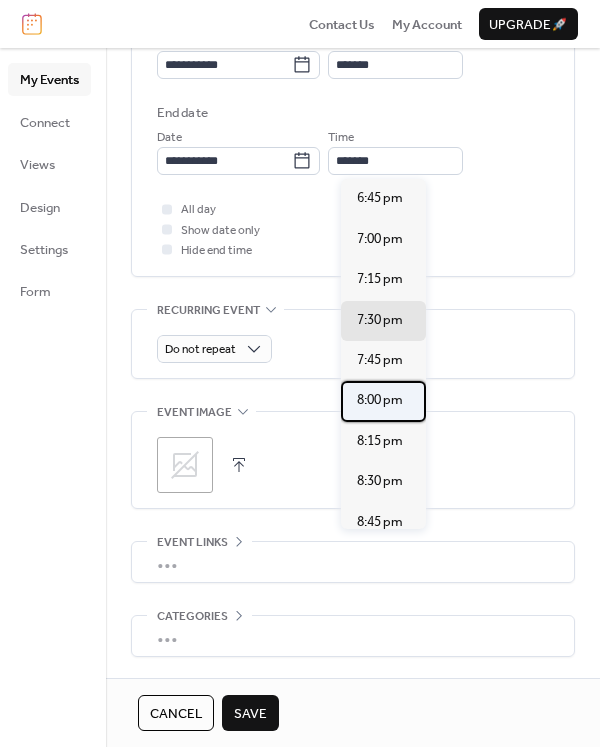 click on "8:00 pm" at bounding box center (380, 400) 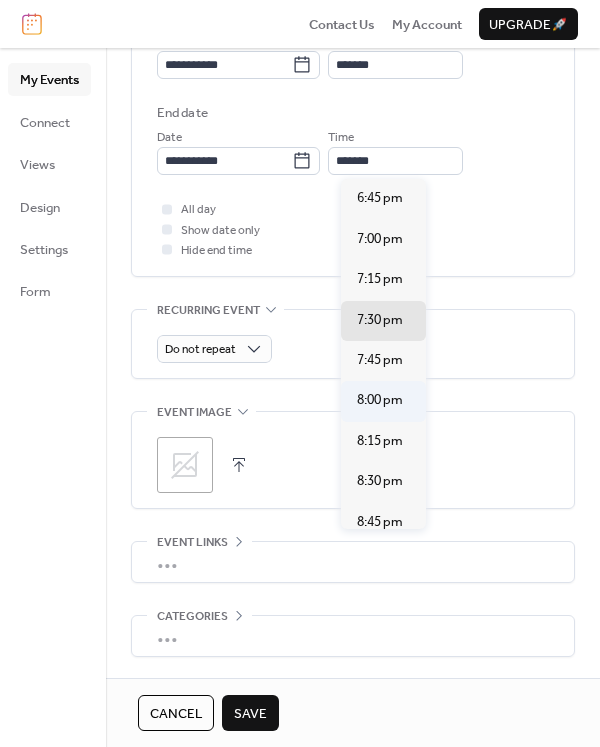type on "*******" 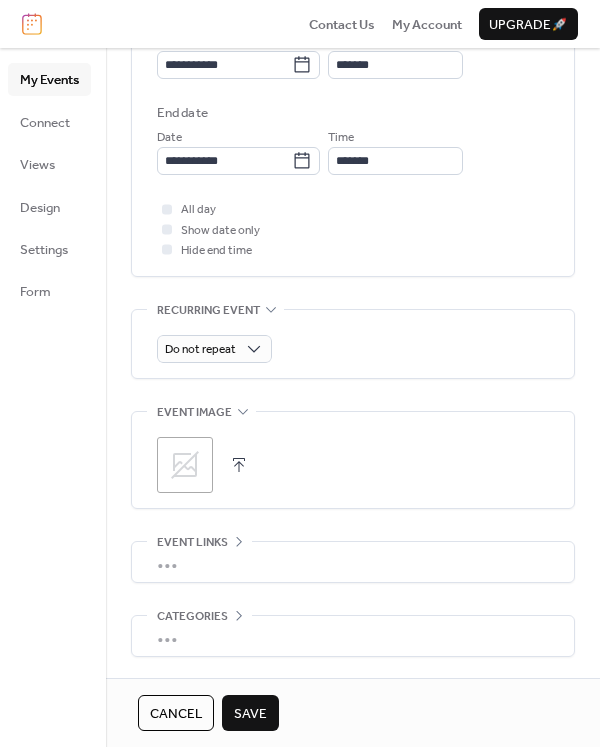 click on "Save" at bounding box center (250, 714) 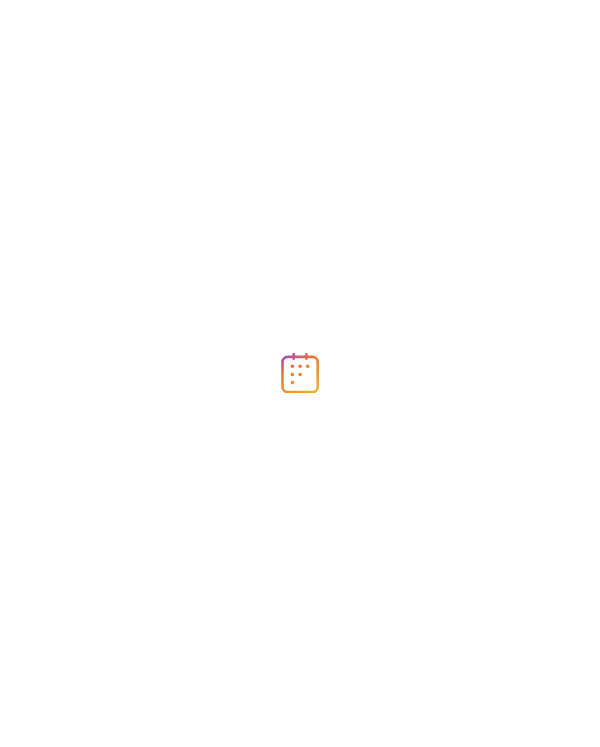 scroll, scrollTop: 0, scrollLeft: 0, axis: both 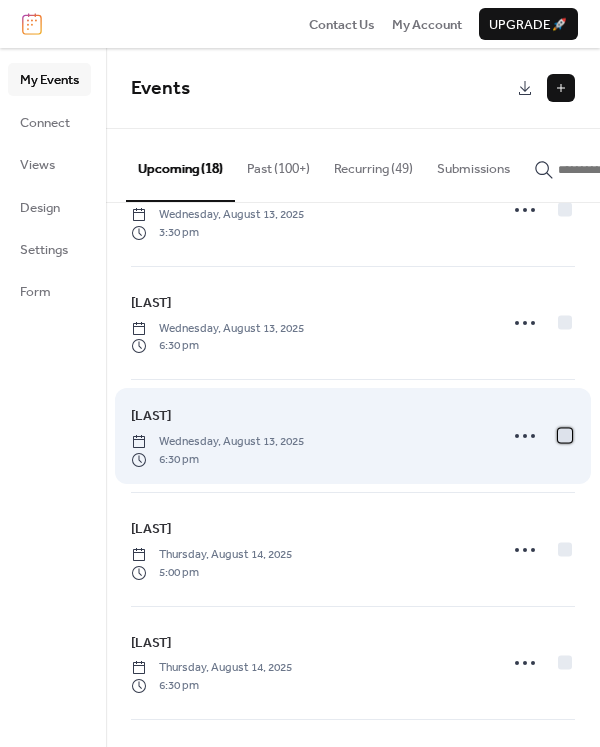 click at bounding box center [565, 436] 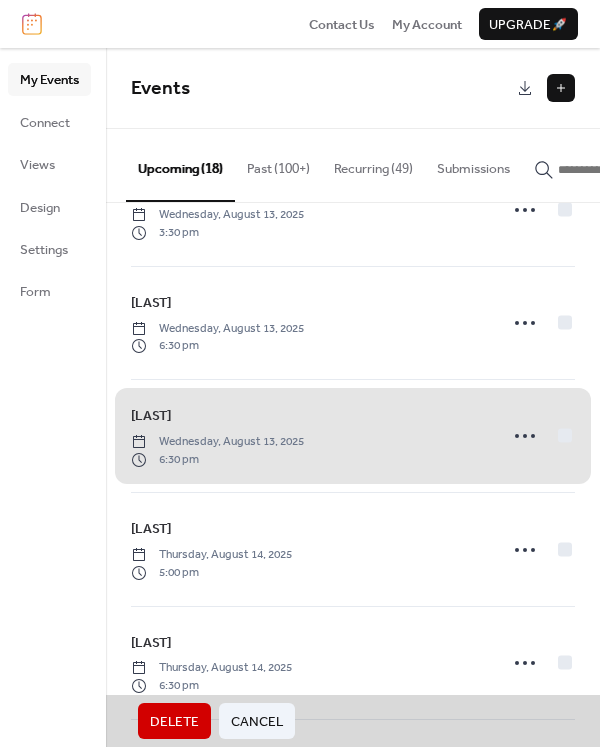 click on "Delete" at bounding box center (174, 722) 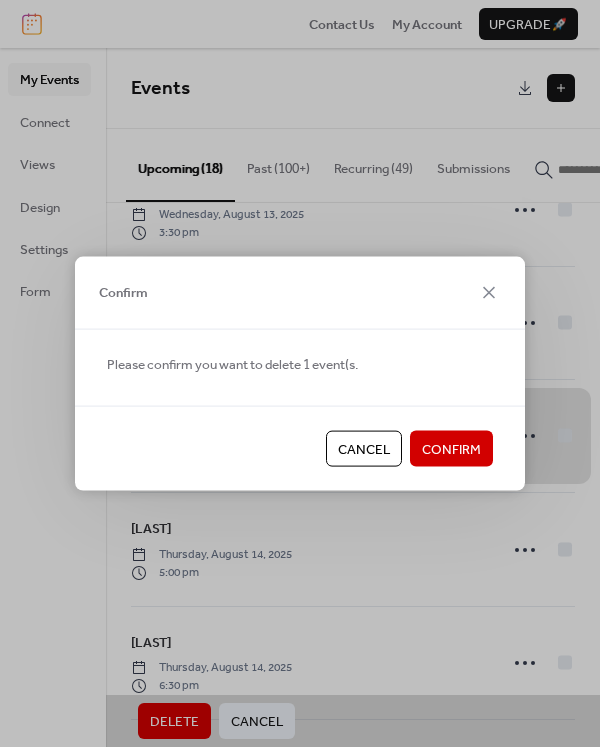 click on "Confirm" at bounding box center [451, 450] 